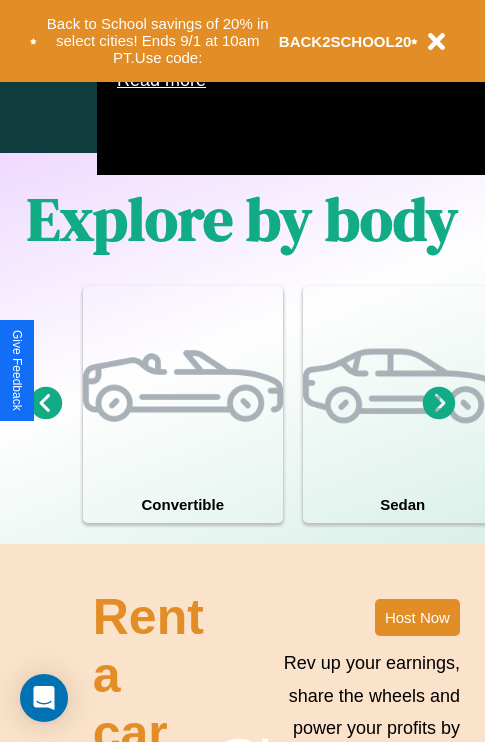 scroll, scrollTop: 1285, scrollLeft: 0, axis: vertical 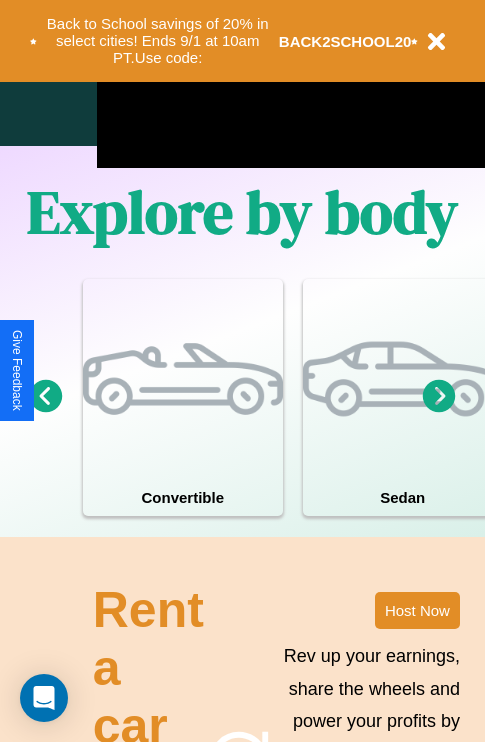 click 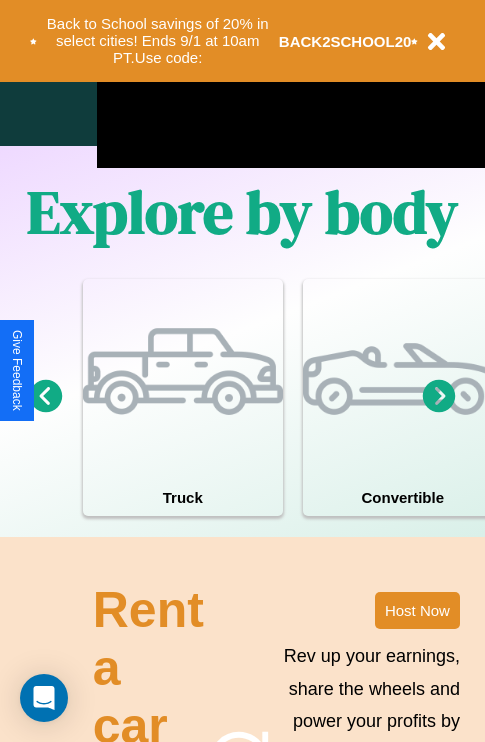 click 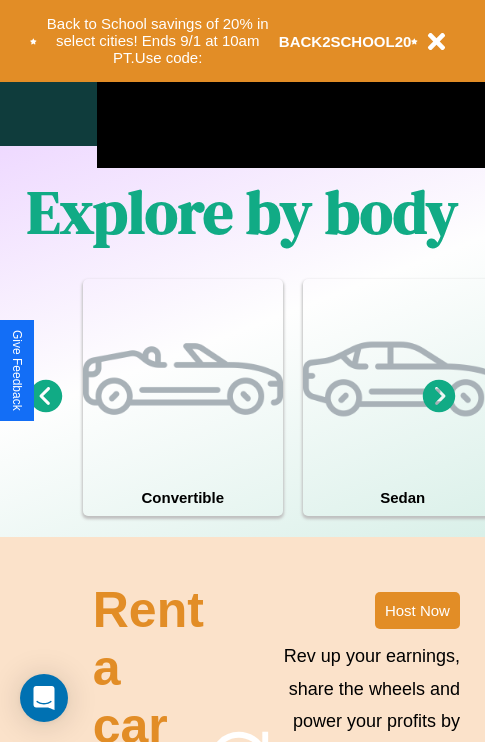 click 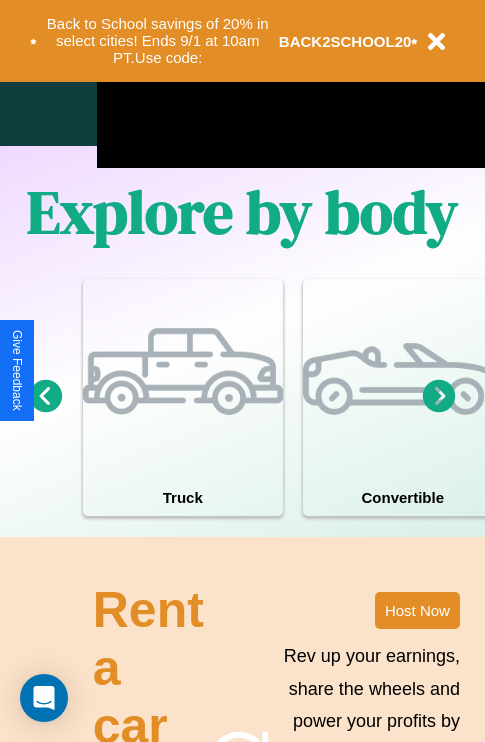 click 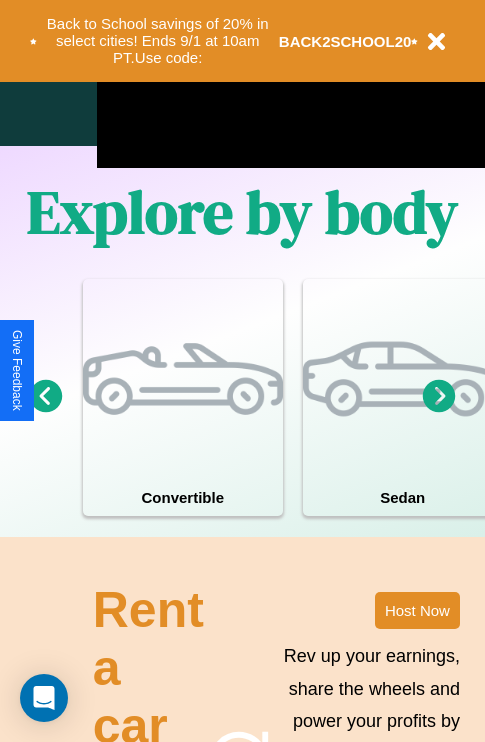 click 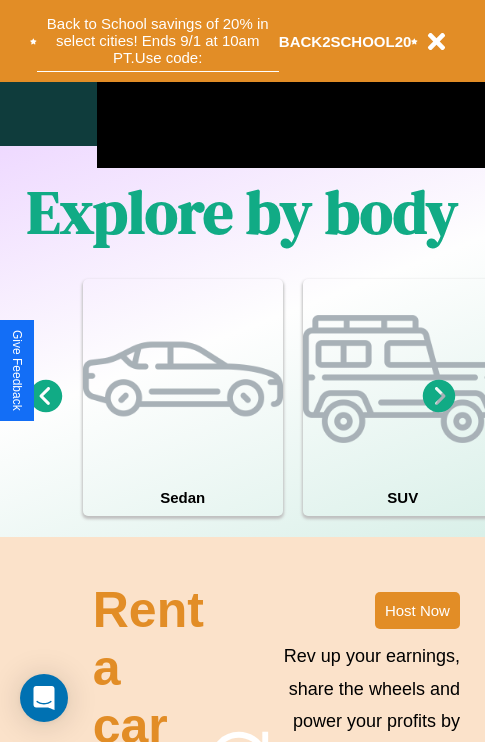 click on "Back to School savings of 20% in select cities! Ends 9/1 at 10am PT.  Use code:" at bounding box center [158, 41] 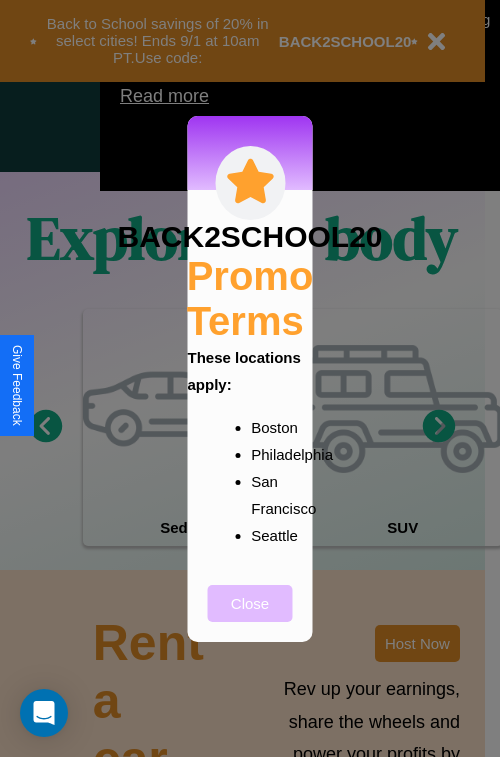 click on "Close" at bounding box center [250, 603] 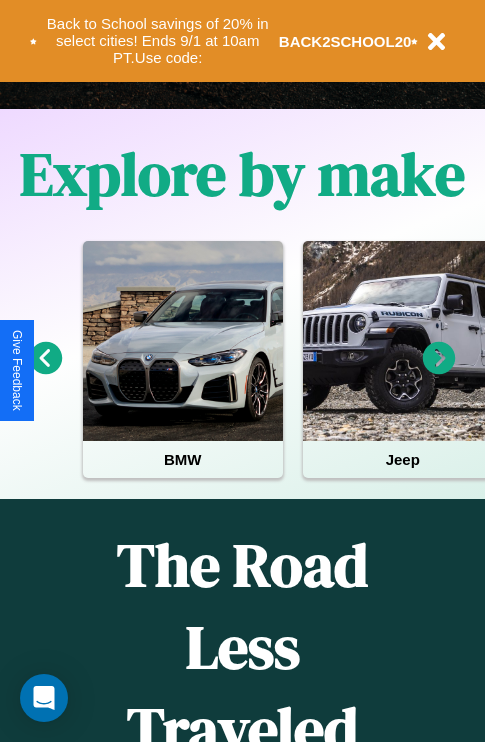 scroll, scrollTop: 308, scrollLeft: 0, axis: vertical 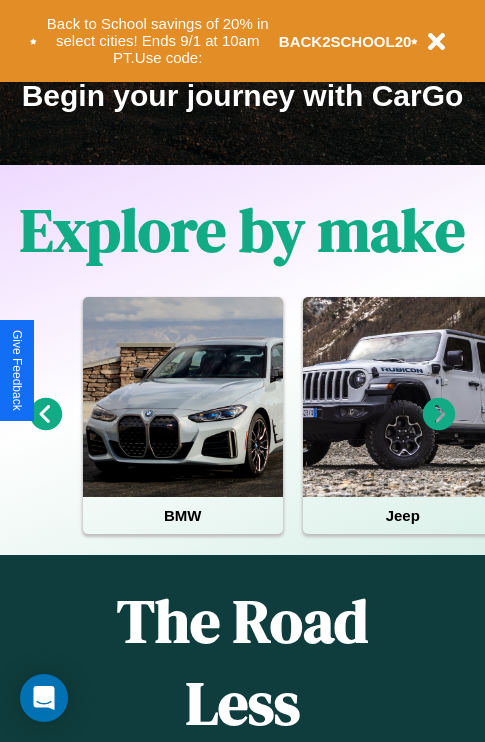 click 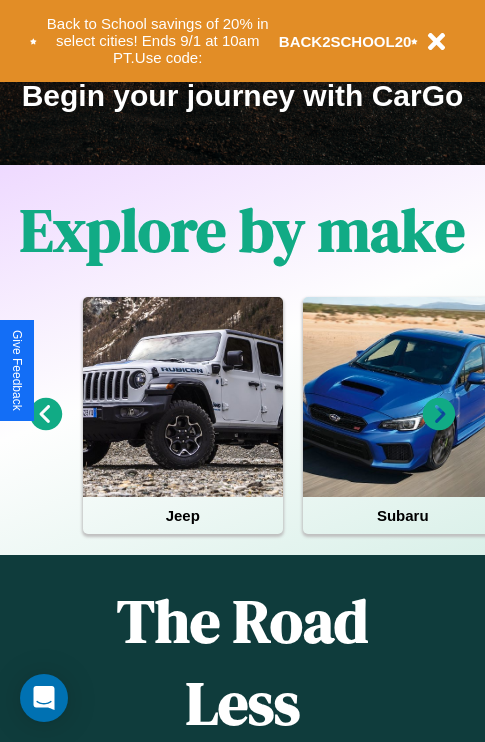 click 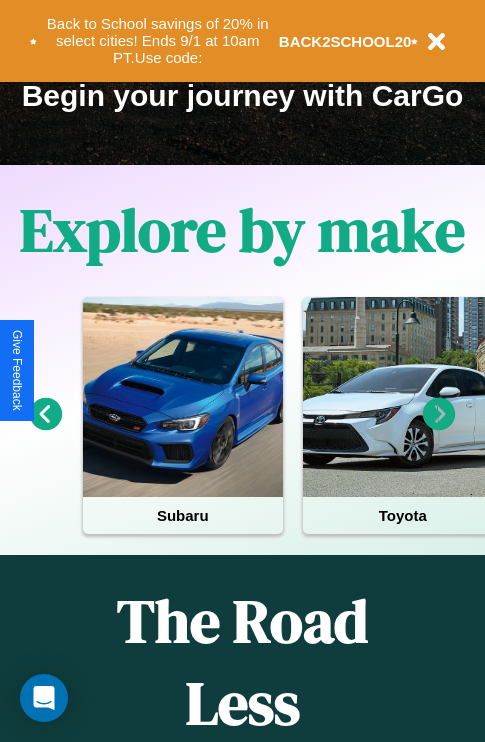 click 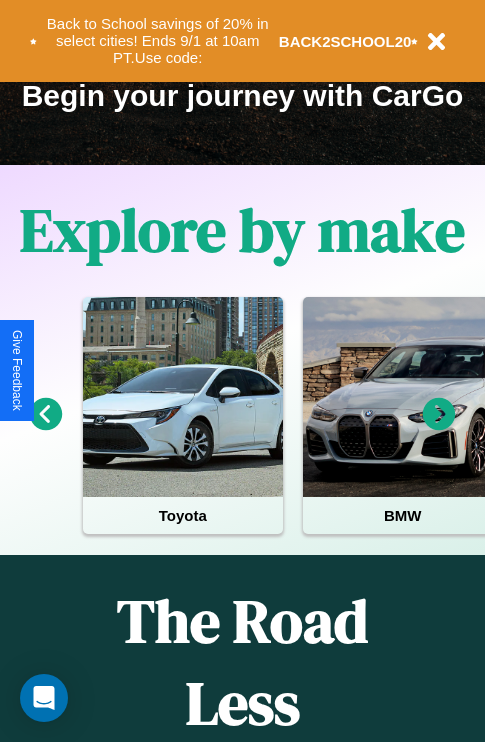 scroll, scrollTop: 113, scrollLeft: 238, axis: both 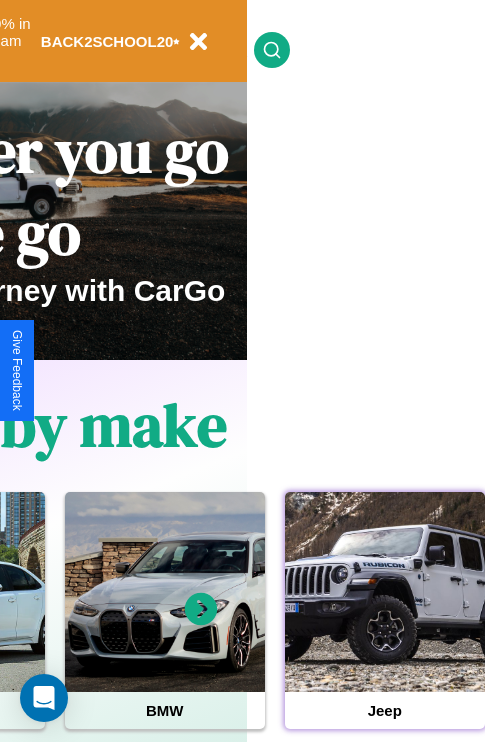 click at bounding box center [385, 592] 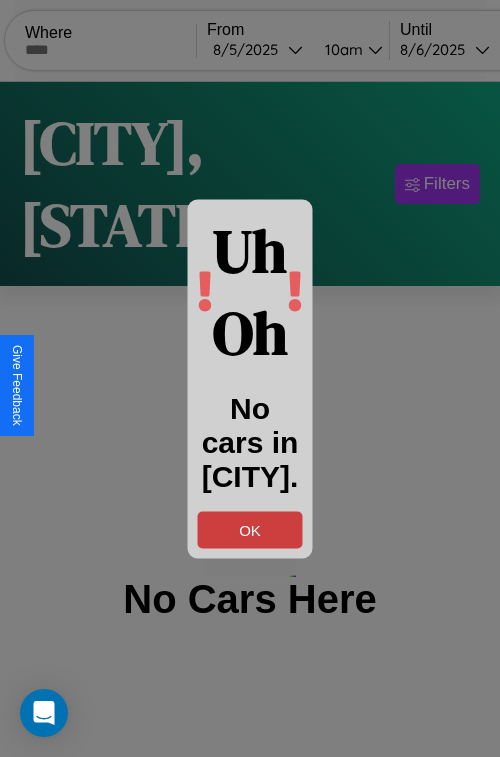 click on "OK" at bounding box center [250, 529] 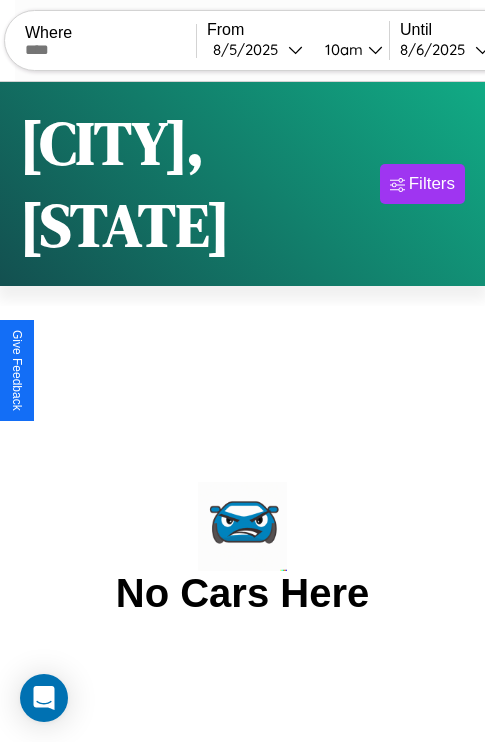 click at bounding box center [110, 50] 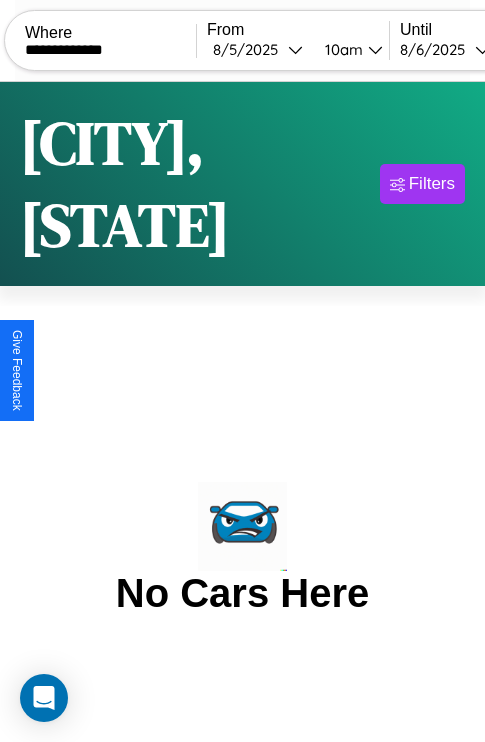 type on "**********" 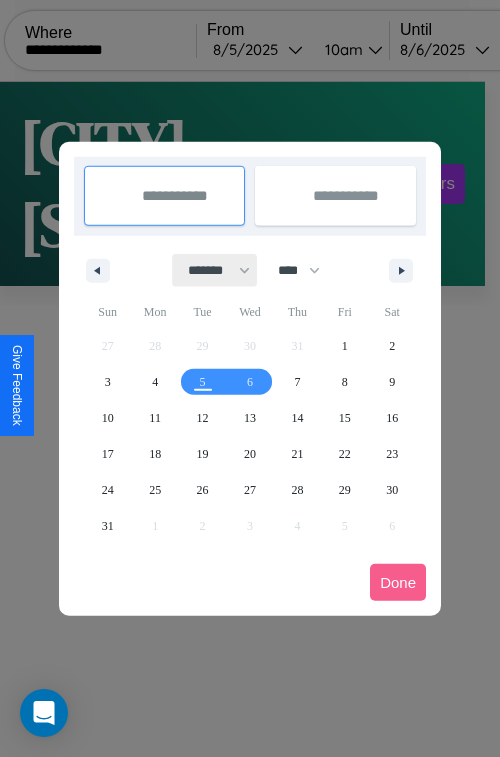 click on "******* ******** ***** ***** *** **** **** ****** ********* ******* ******** ********" at bounding box center (215, 270) 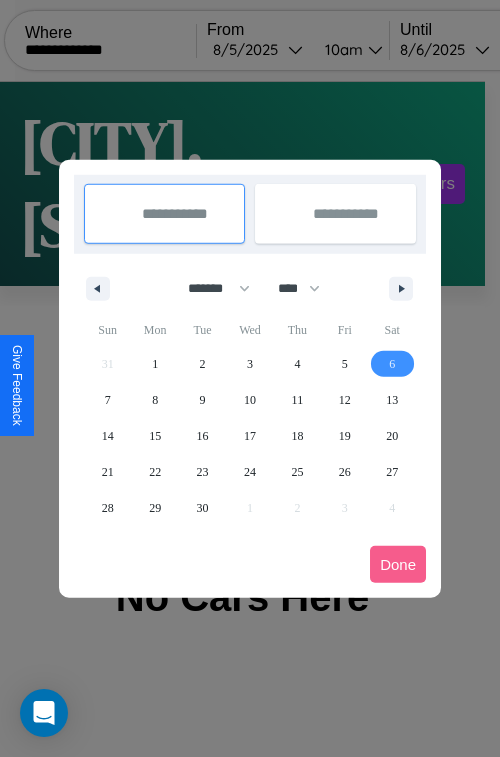 click on "6" at bounding box center (392, 364) 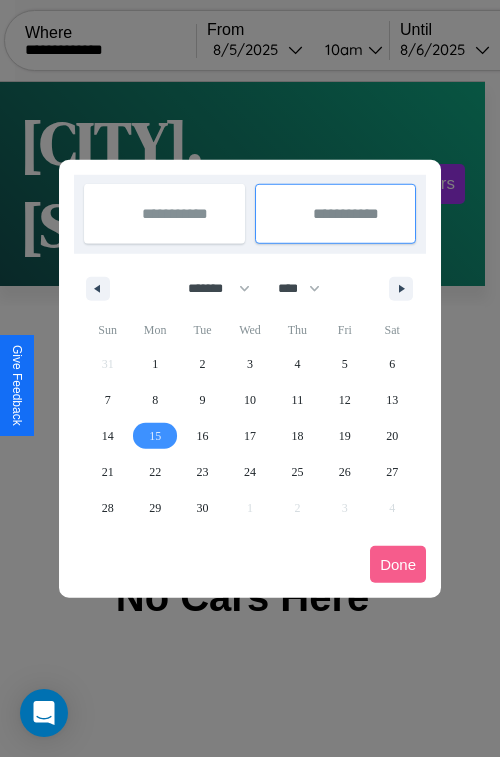 click on "15" at bounding box center (155, 436) 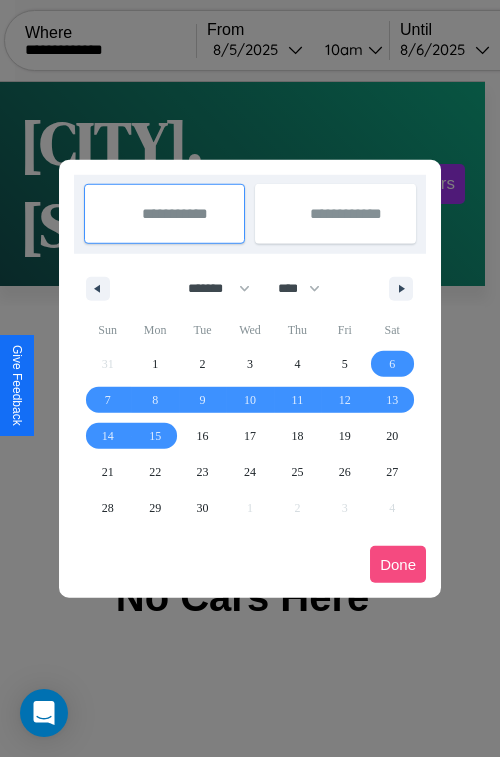 click on "Done" at bounding box center [398, 564] 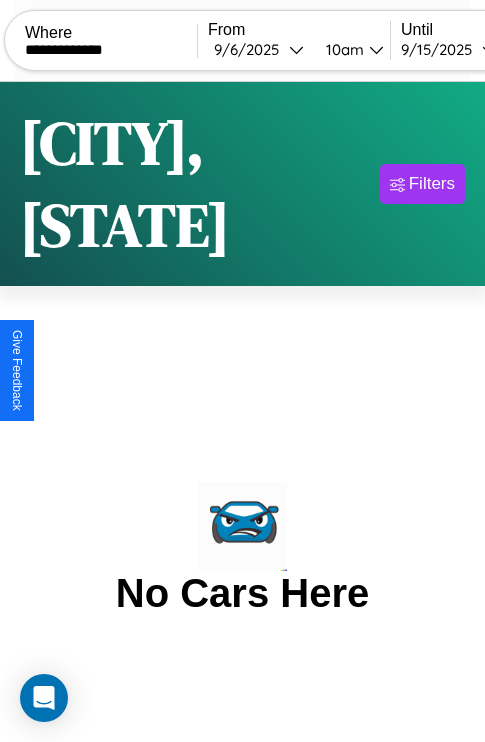 click on "10am" at bounding box center (342, 49) 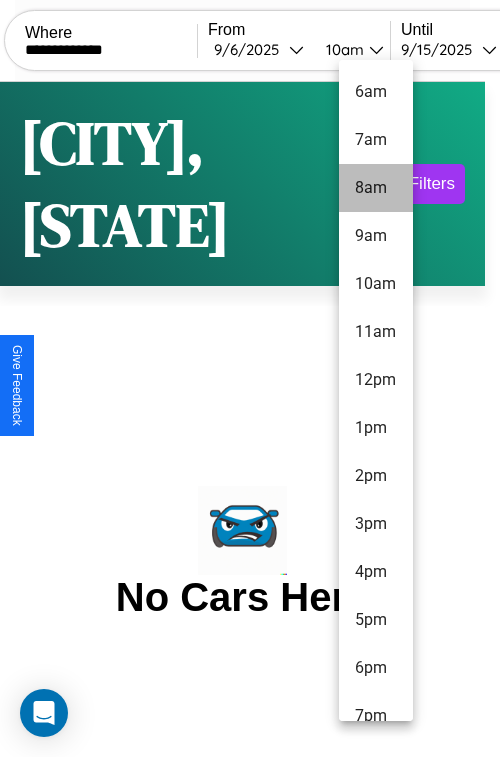 click on "8am" at bounding box center [376, 188] 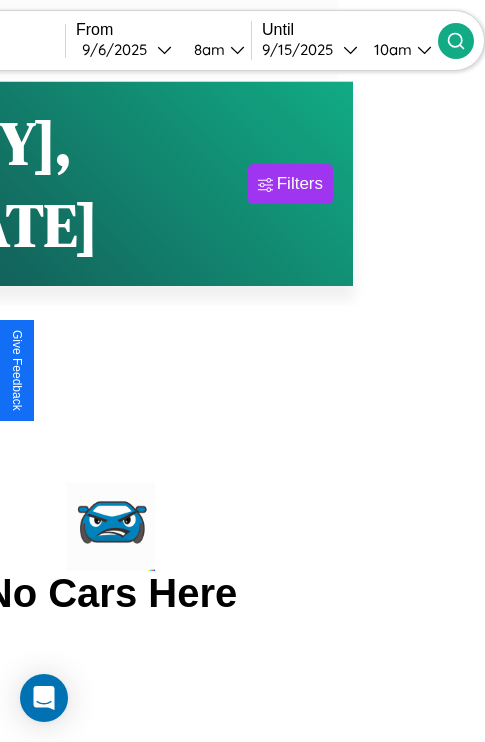 click 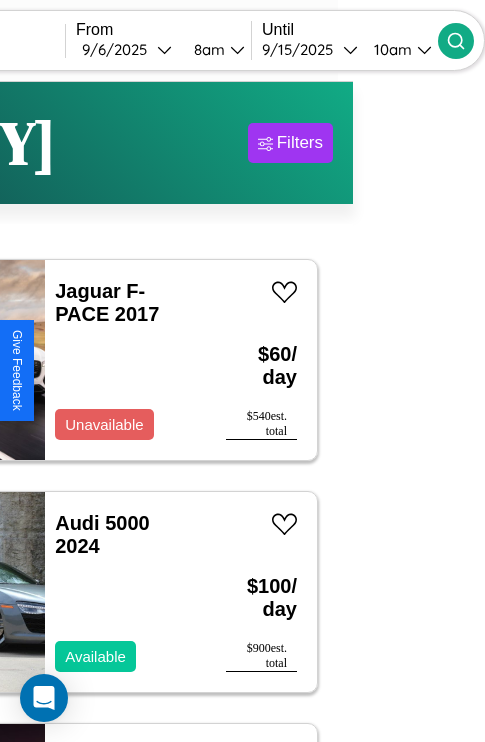scroll, scrollTop: 96, scrollLeft: 96, axis: both 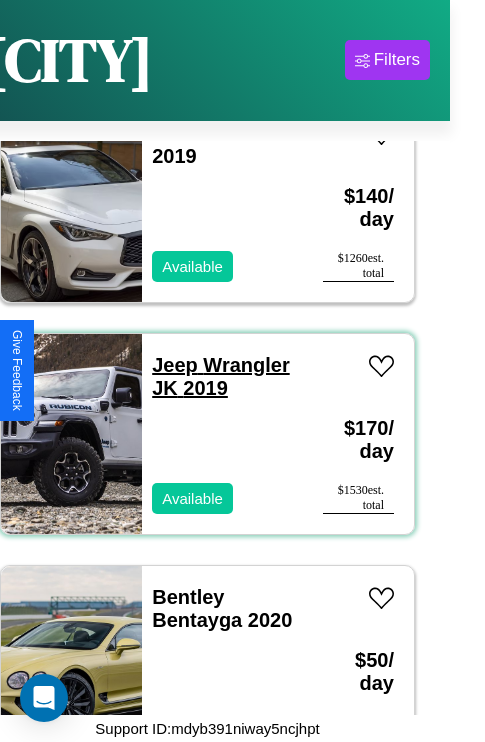click on "Jeep   Wrangler JK   2019" at bounding box center [220, 376] 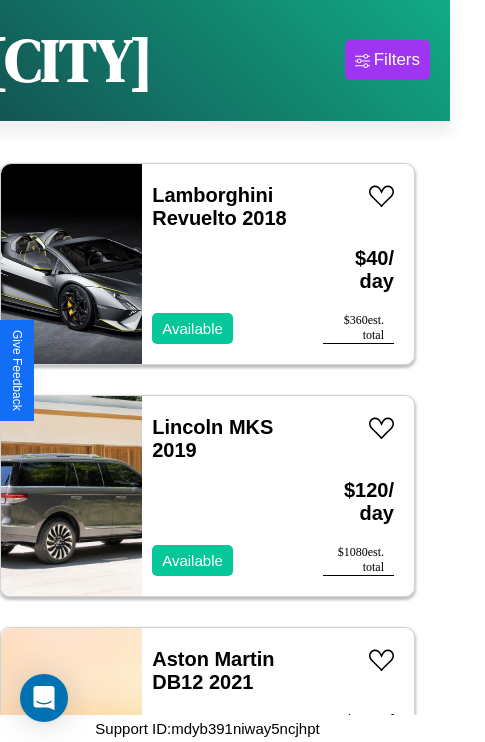 scroll, scrollTop: 8659, scrollLeft: 0, axis: vertical 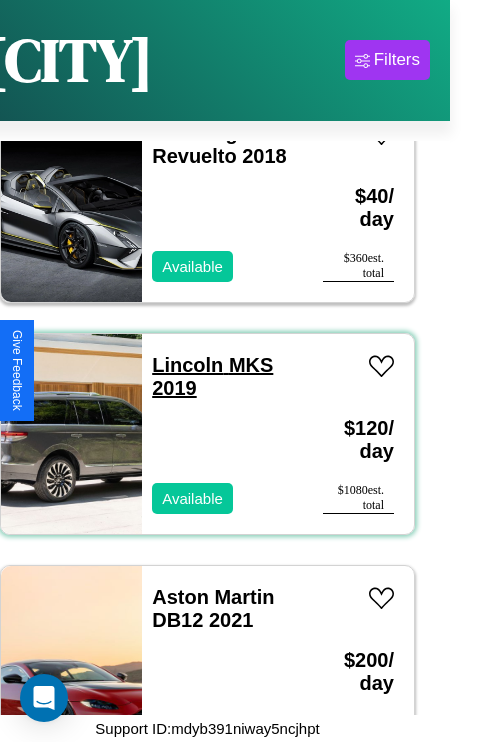click on "Lincoln   MKS   2019" at bounding box center (212, 376) 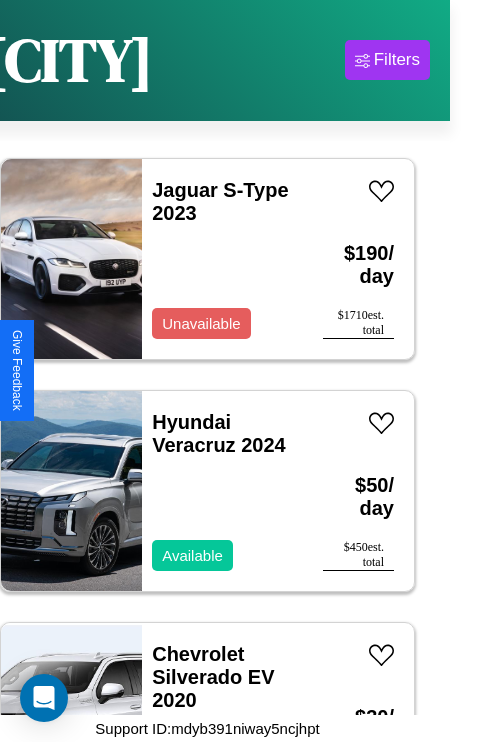 scroll, scrollTop: 10051, scrollLeft: 0, axis: vertical 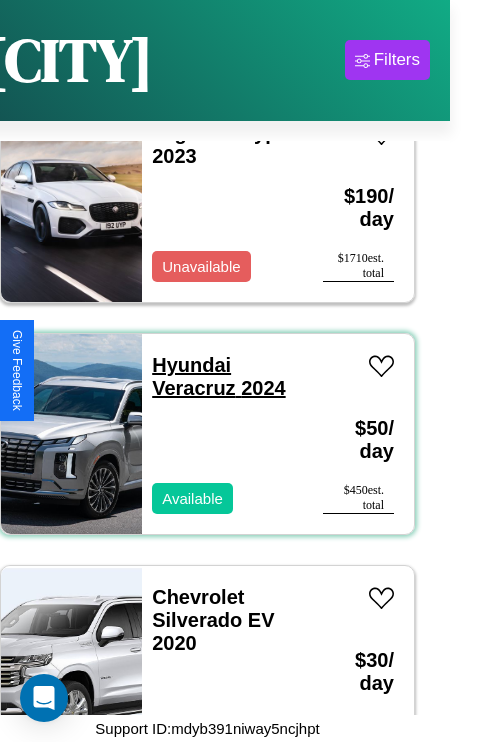 click on "Hyundai   Veracruz   2024" at bounding box center [218, 376] 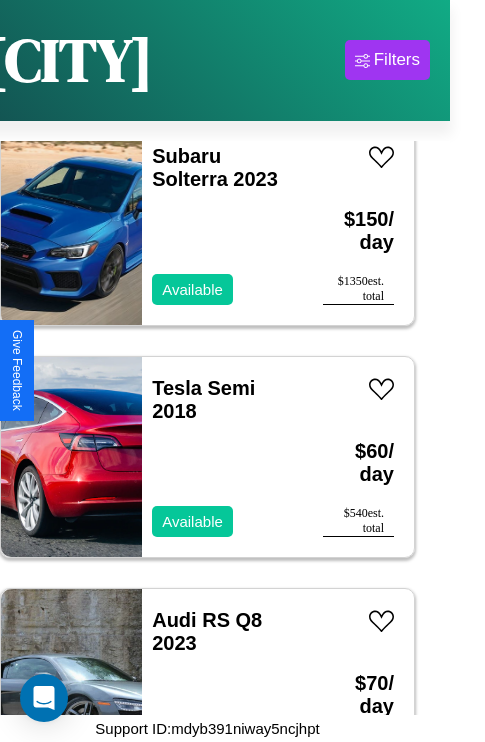 scroll, scrollTop: 15387, scrollLeft: 0, axis: vertical 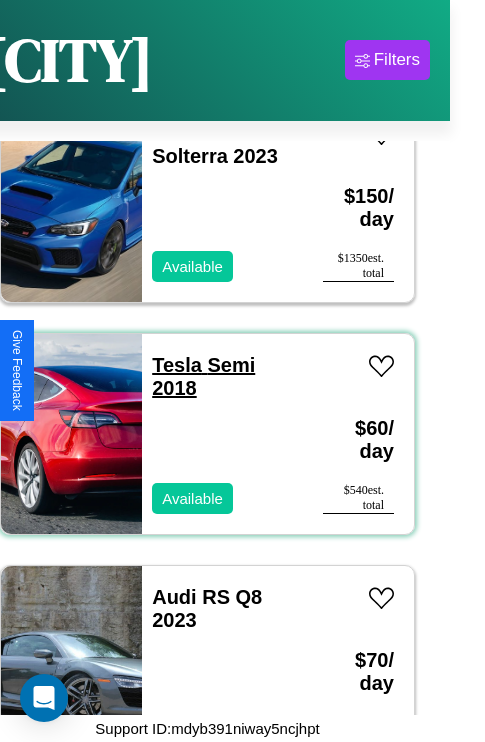 click on "Tesla   Semi   2018" at bounding box center [203, 376] 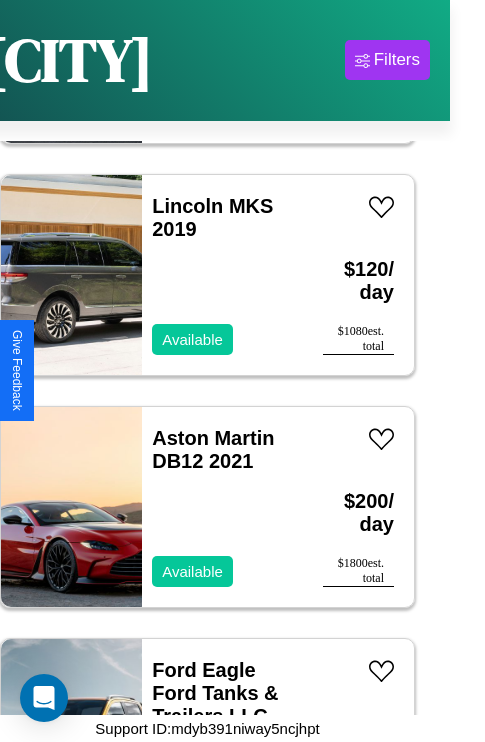 scroll, scrollTop: 8427, scrollLeft: 0, axis: vertical 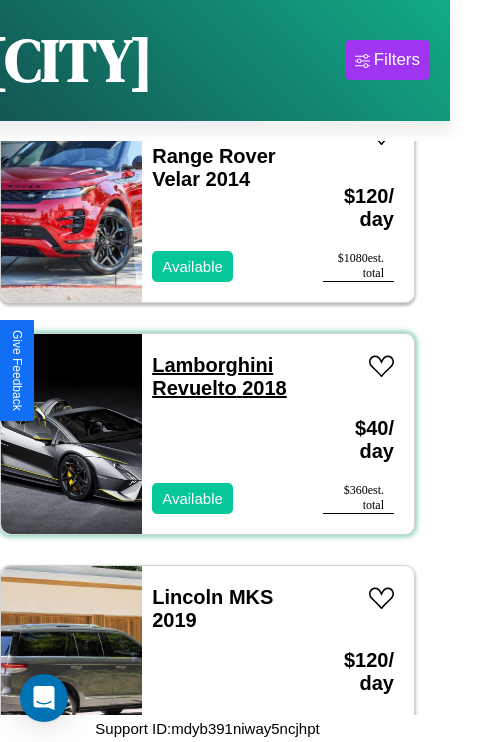 click on "Lamborghini   Revuelto   2018" at bounding box center (219, 376) 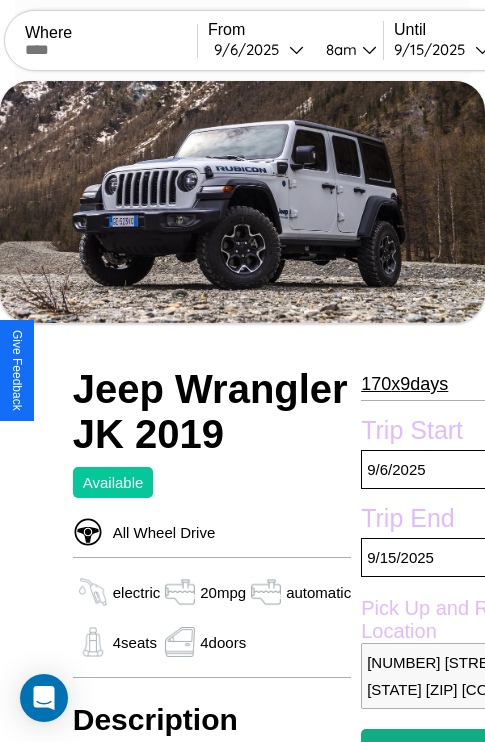 scroll, scrollTop: 13, scrollLeft: 0, axis: vertical 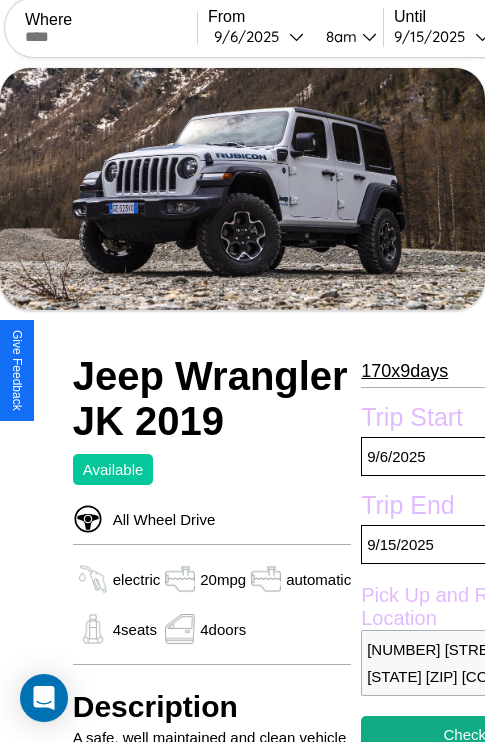 click on "170  x  9  days" at bounding box center (404, 371) 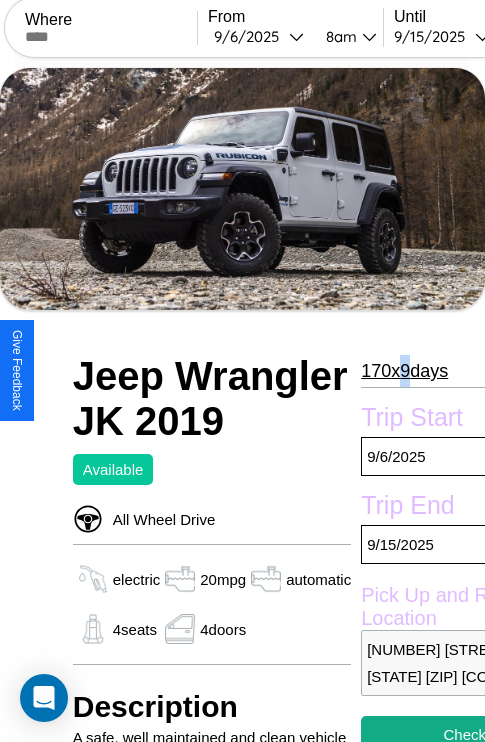click on "170  x  9  days" at bounding box center [404, 371] 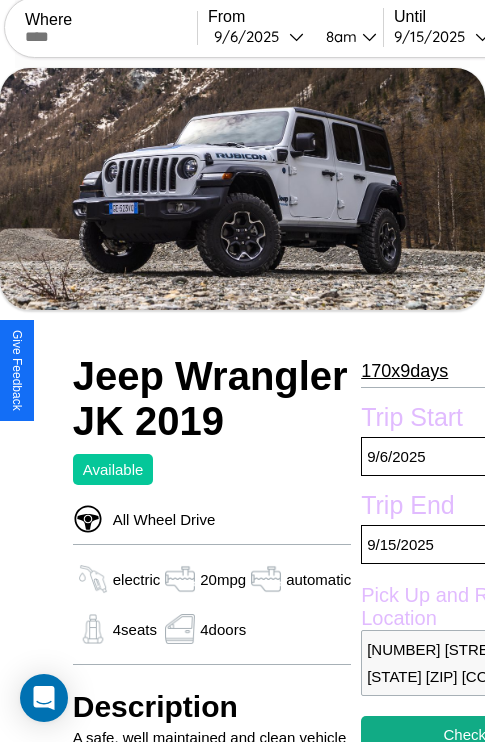 click on "170  x  9  days" at bounding box center [404, 371] 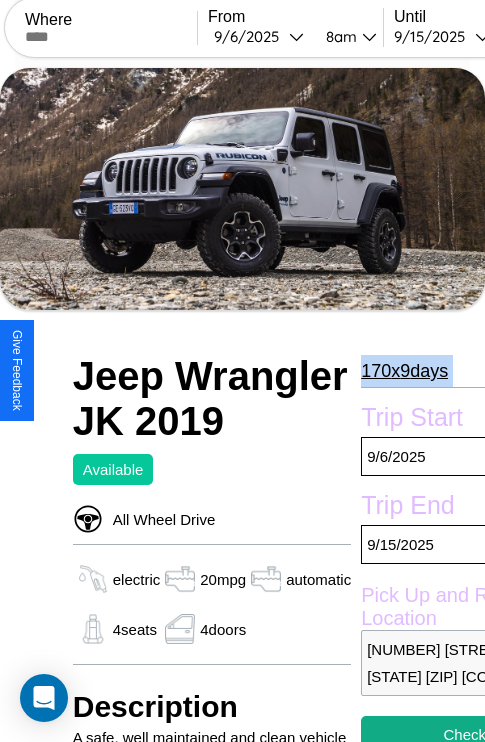click on "170  x  9  days" at bounding box center (404, 371) 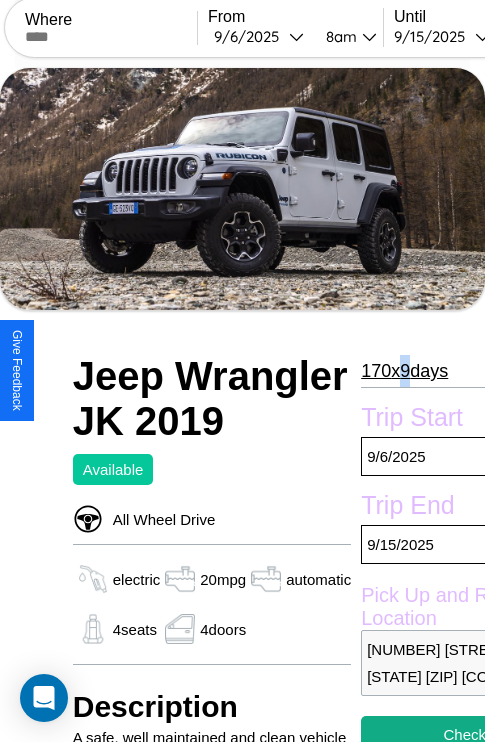 click on "170  x  9  days" at bounding box center [404, 371] 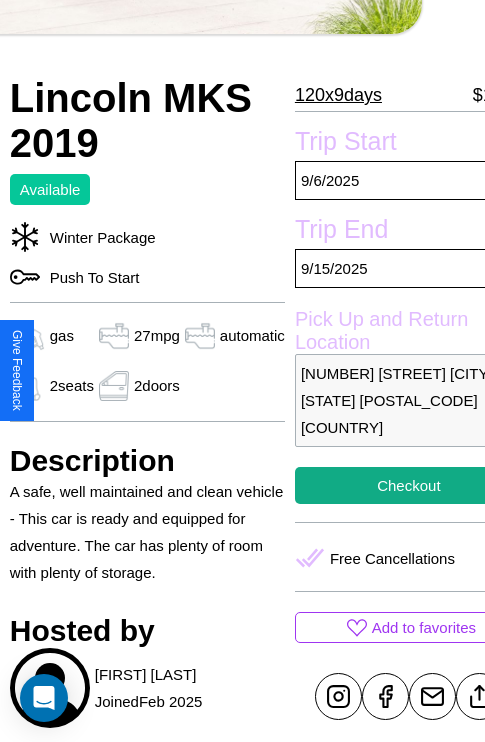scroll, scrollTop: 459, scrollLeft: 84, axis: both 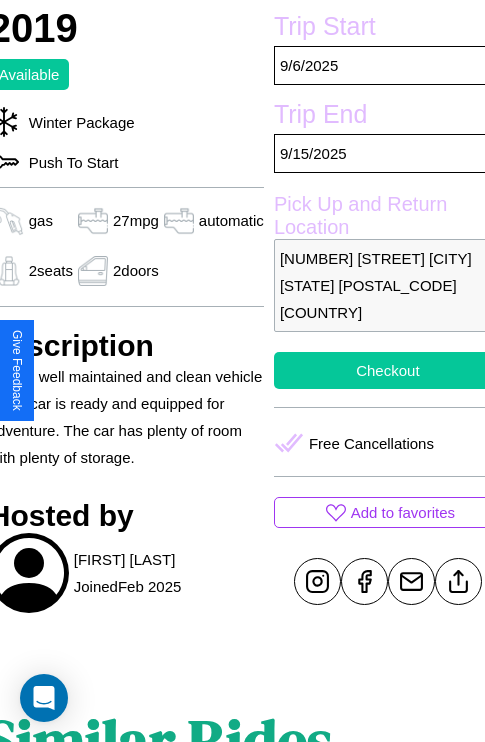 click on "Checkout" at bounding box center [388, 370] 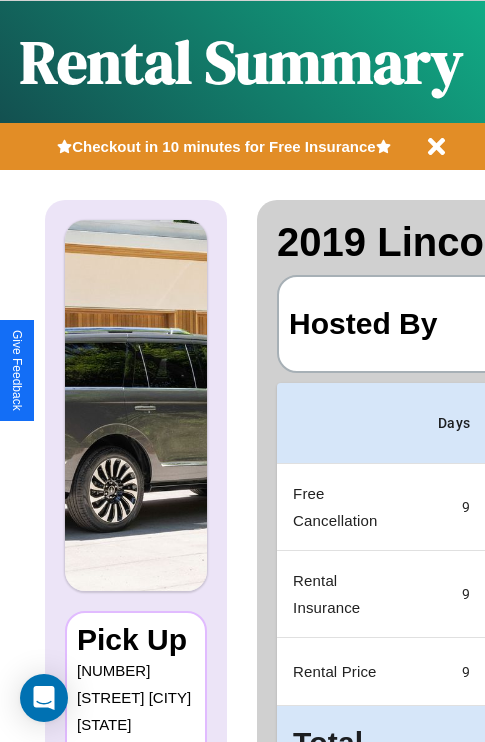 scroll, scrollTop: 0, scrollLeft: 378, axis: horizontal 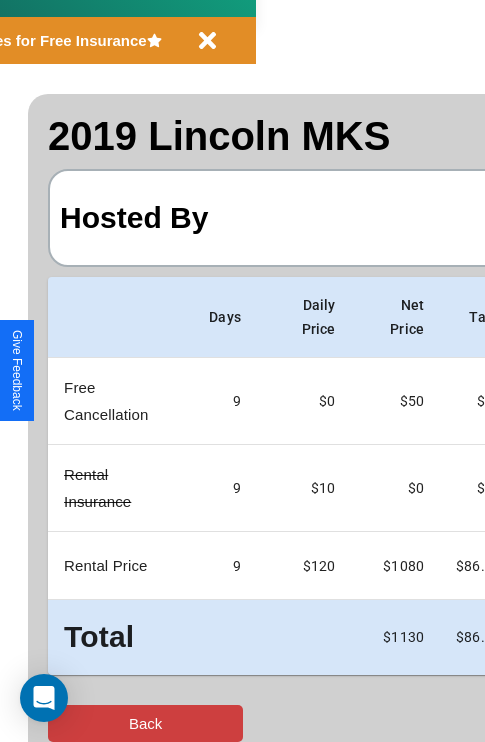 click on "Back" at bounding box center (145, 723) 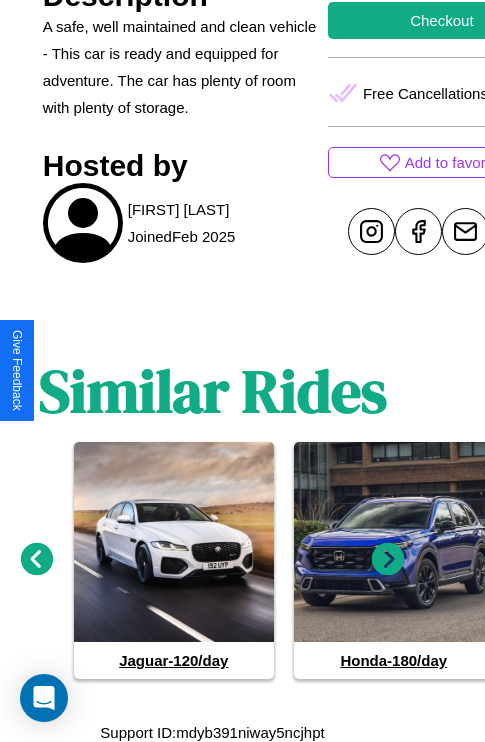 scroll, scrollTop: 813, scrollLeft: 30, axis: both 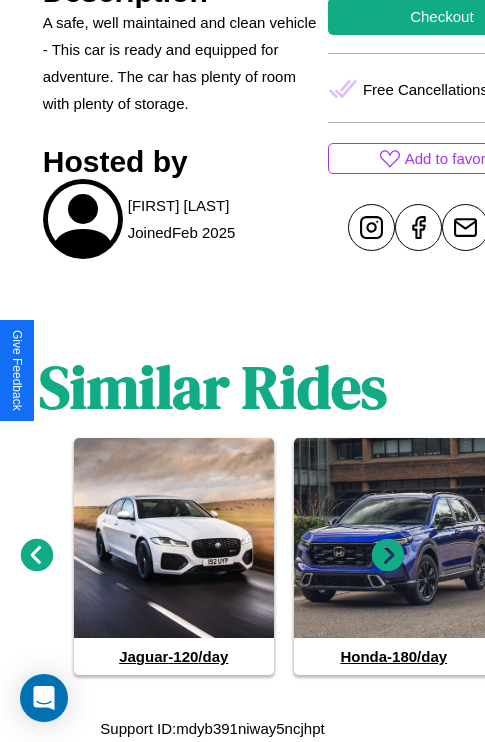 click 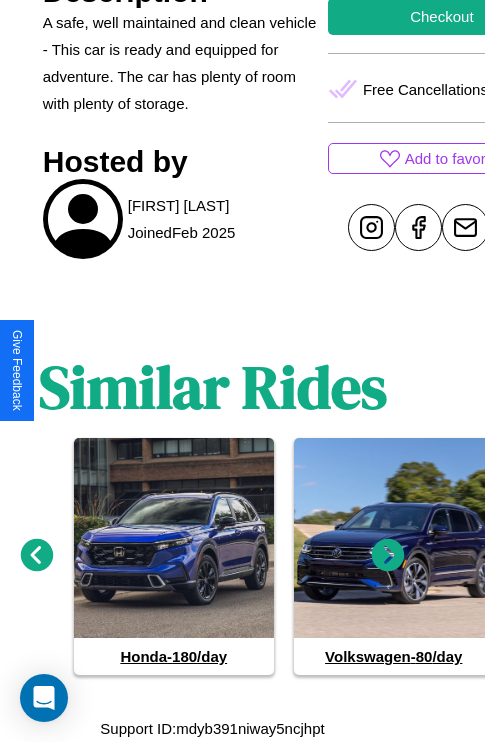 click 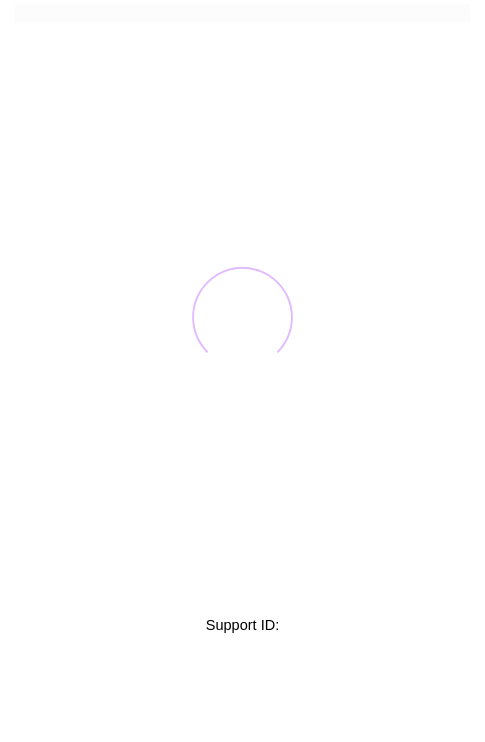 scroll, scrollTop: 0, scrollLeft: 0, axis: both 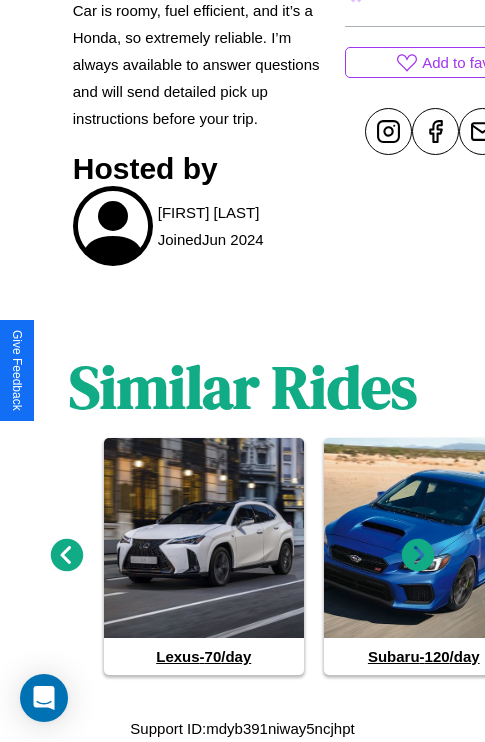 click 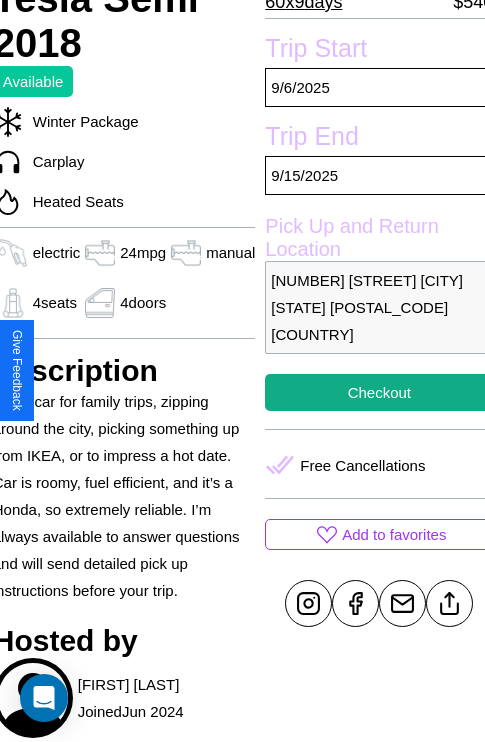 scroll, scrollTop: 435, scrollLeft: 80, axis: both 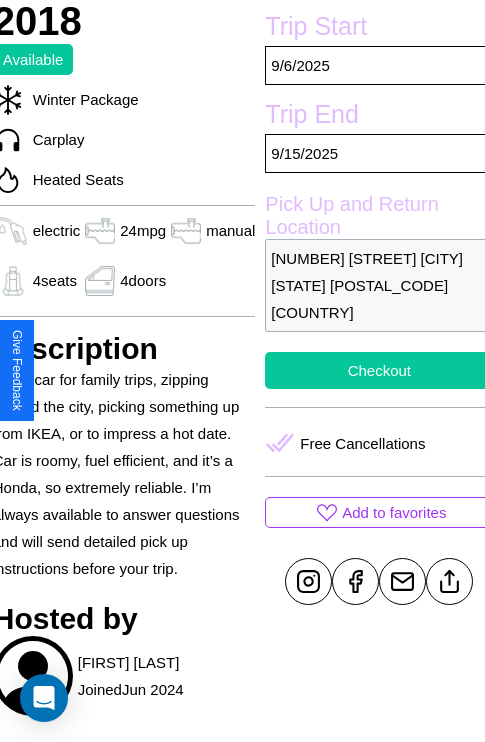 click on "Checkout" at bounding box center [379, 370] 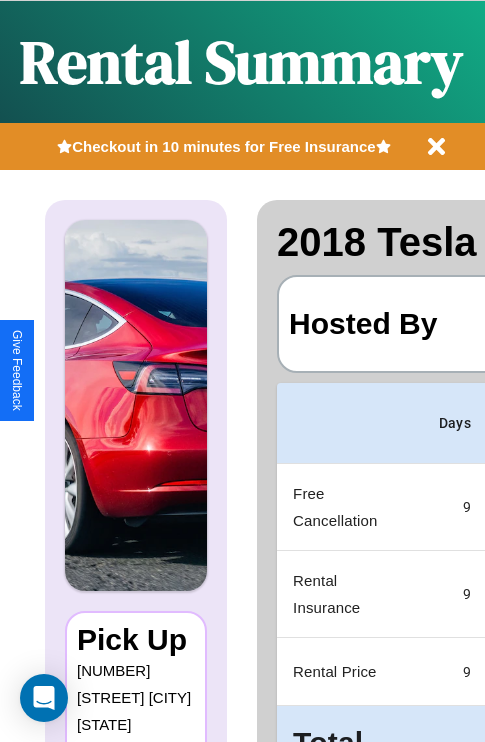 scroll, scrollTop: 0, scrollLeft: 378, axis: horizontal 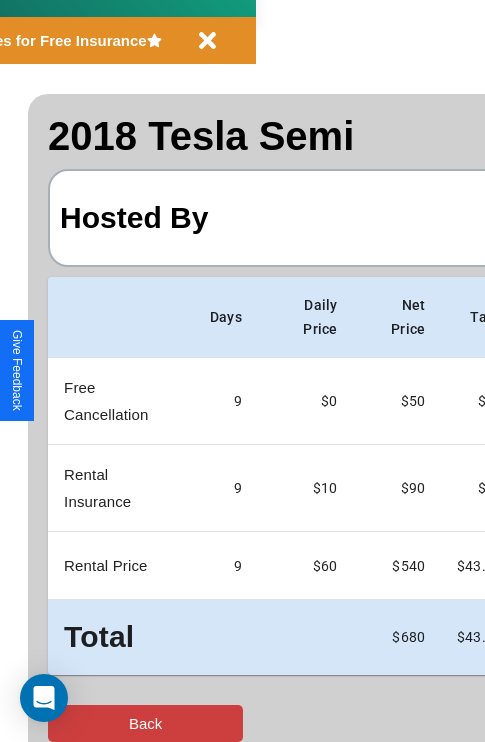 click on "Back" at bounding box center (145, 723) 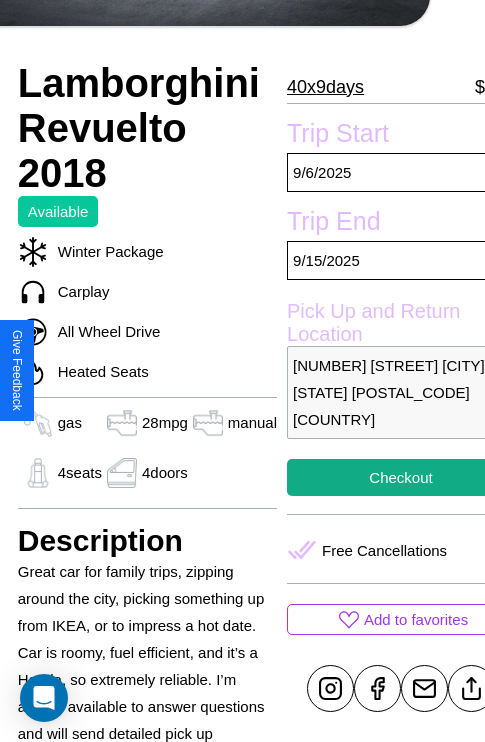 scroll, scrollTop: 408, scrollLeft: 68, axis: both 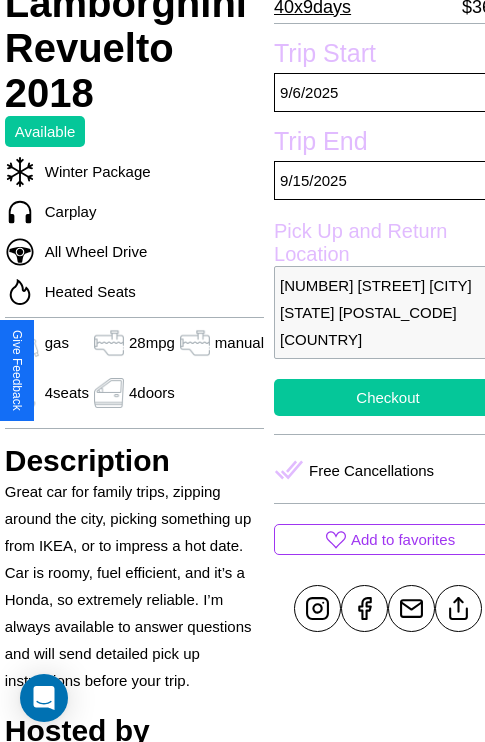 click on "Checkout" at bounding box center [388, 397] 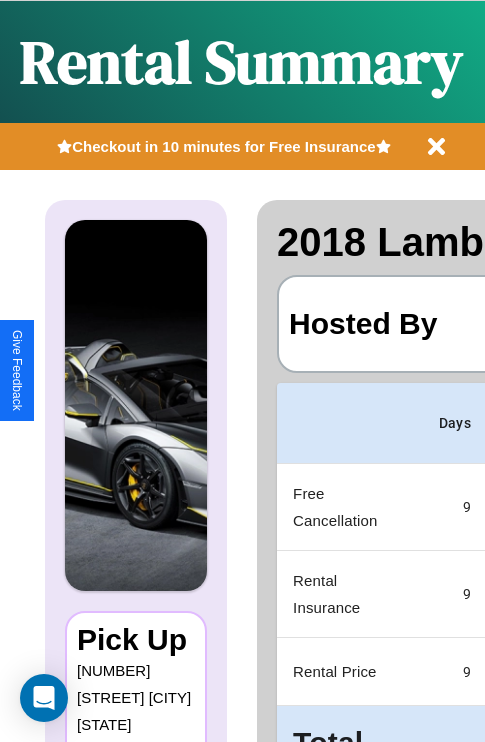 scroll, scrollTop: 0, scrollLeft: 378, axis: horizontal 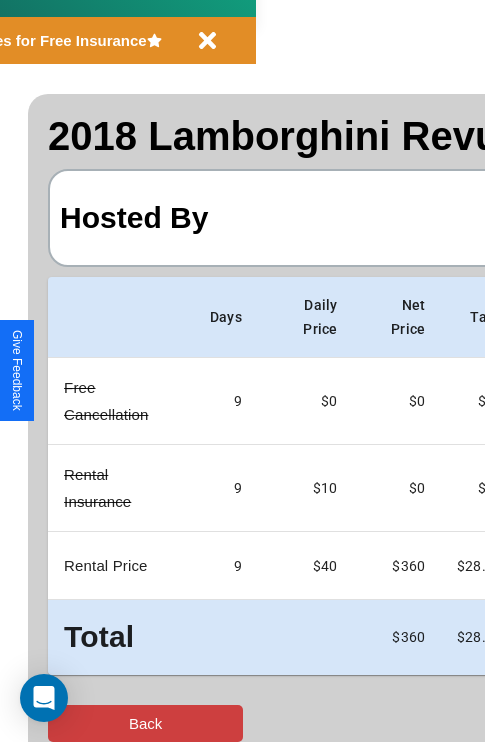 click on "Back" at bounding box center [145, 723] 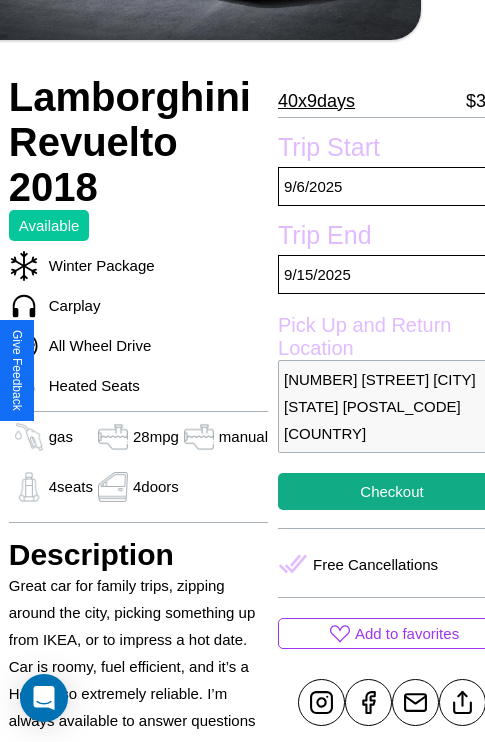 scroll, scrollTop: 336, scrollLeft: 68, axis: both 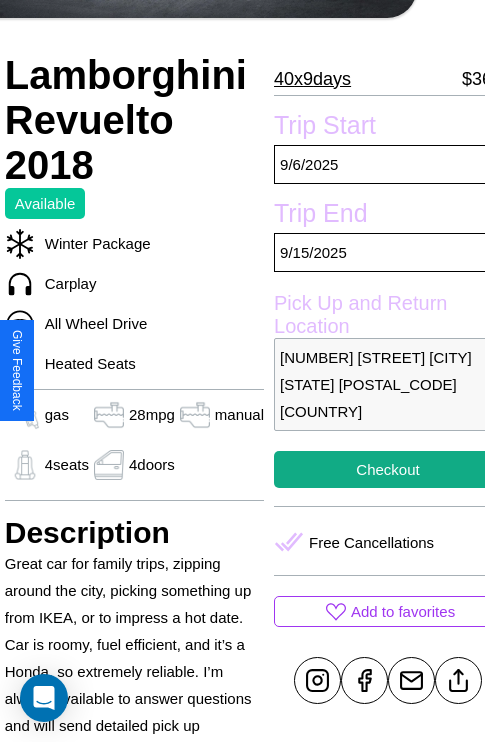 click on "[NUMBER] [STREET]  [CITY] [STATE] [POSTAL_CODE] [COUNTRY]" at bounding box center (388, 384) 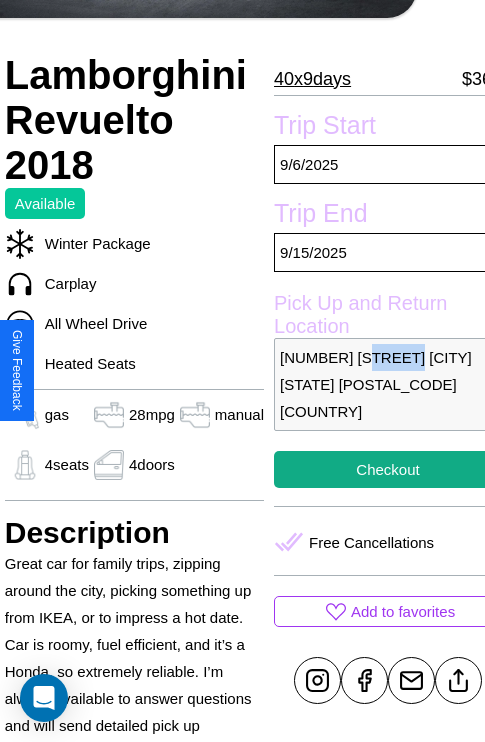 click on "[NUMBER] [STREET]  [CITY] [STATE] [POSTAL_CODE] [COUNTRY]" at bounding box center [388, 384] 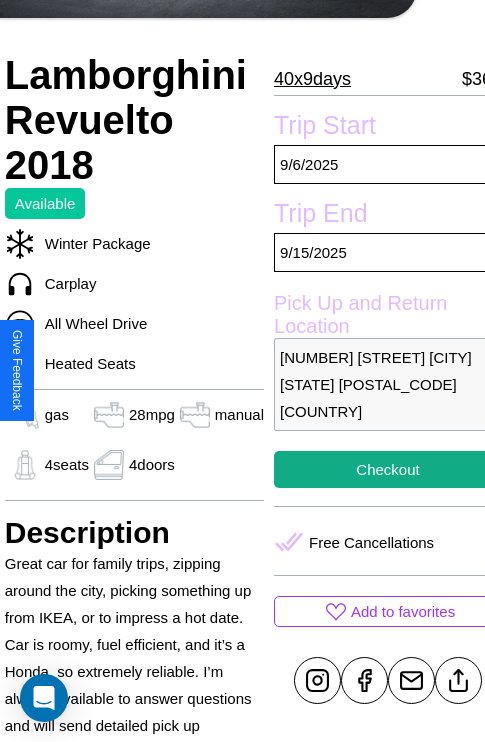 click on "[NUMBER] [STREET]  [CITY] [STATE] [POSTAL_CODE] [COUNTRY]" at bounding box center [388, 384] 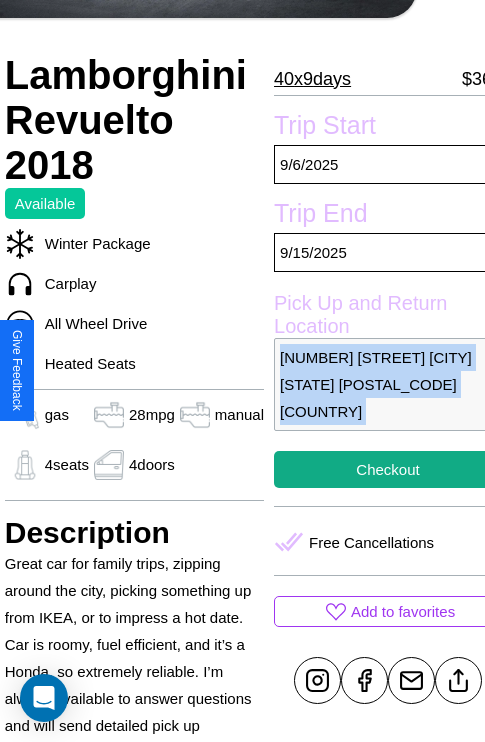 click on "[NUMBER] [STREET]  [CITY] [STATE] [POSTAL_CODE] [COUNTRY]" at bounding box center [388, 384] 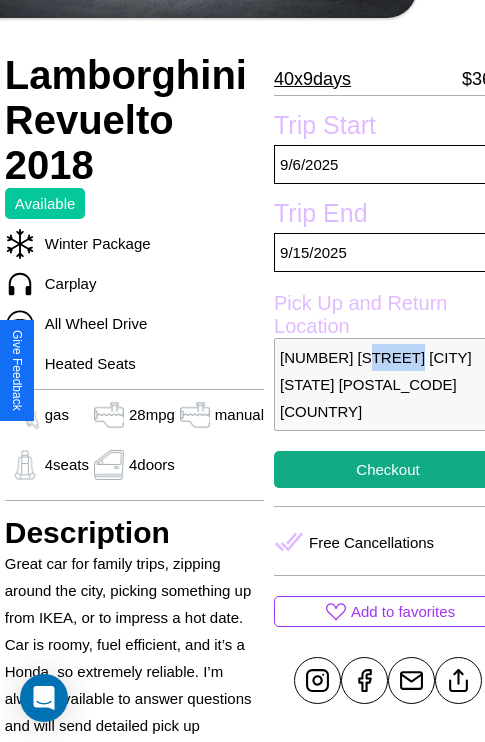 click on "[NUMBER] [STREET]  [CITY] [STATE] [POSTAL_CODE] [COUNTRY]" at bounding box center [388, 384] 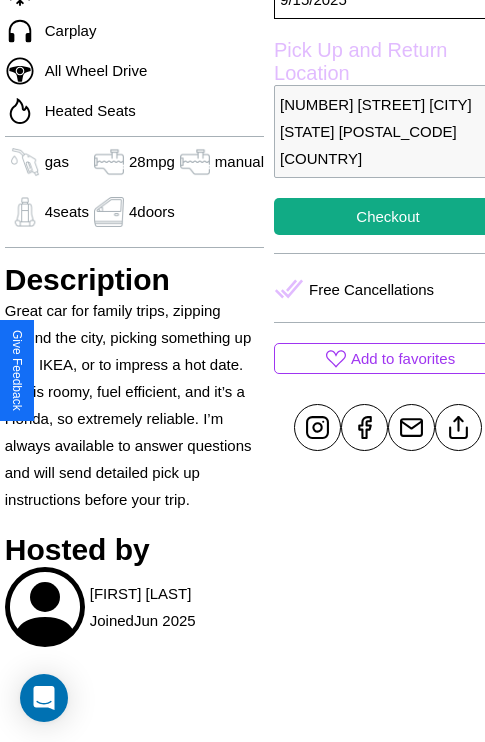 scroll, scrollTop: 619, scrollLeft: 68, axis: both 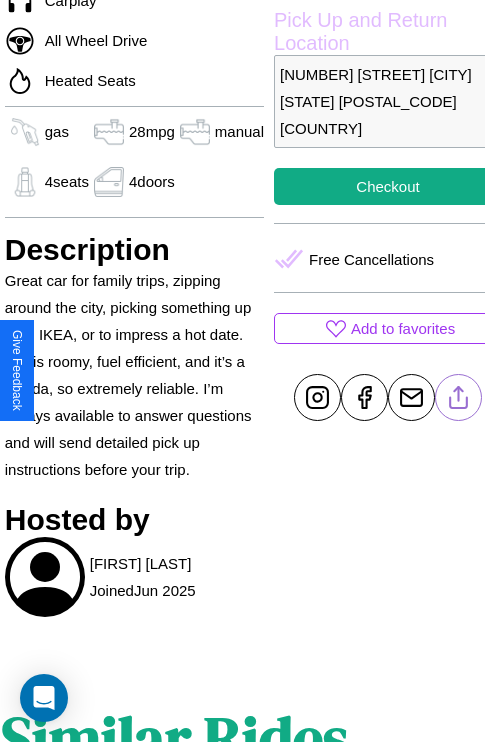click 